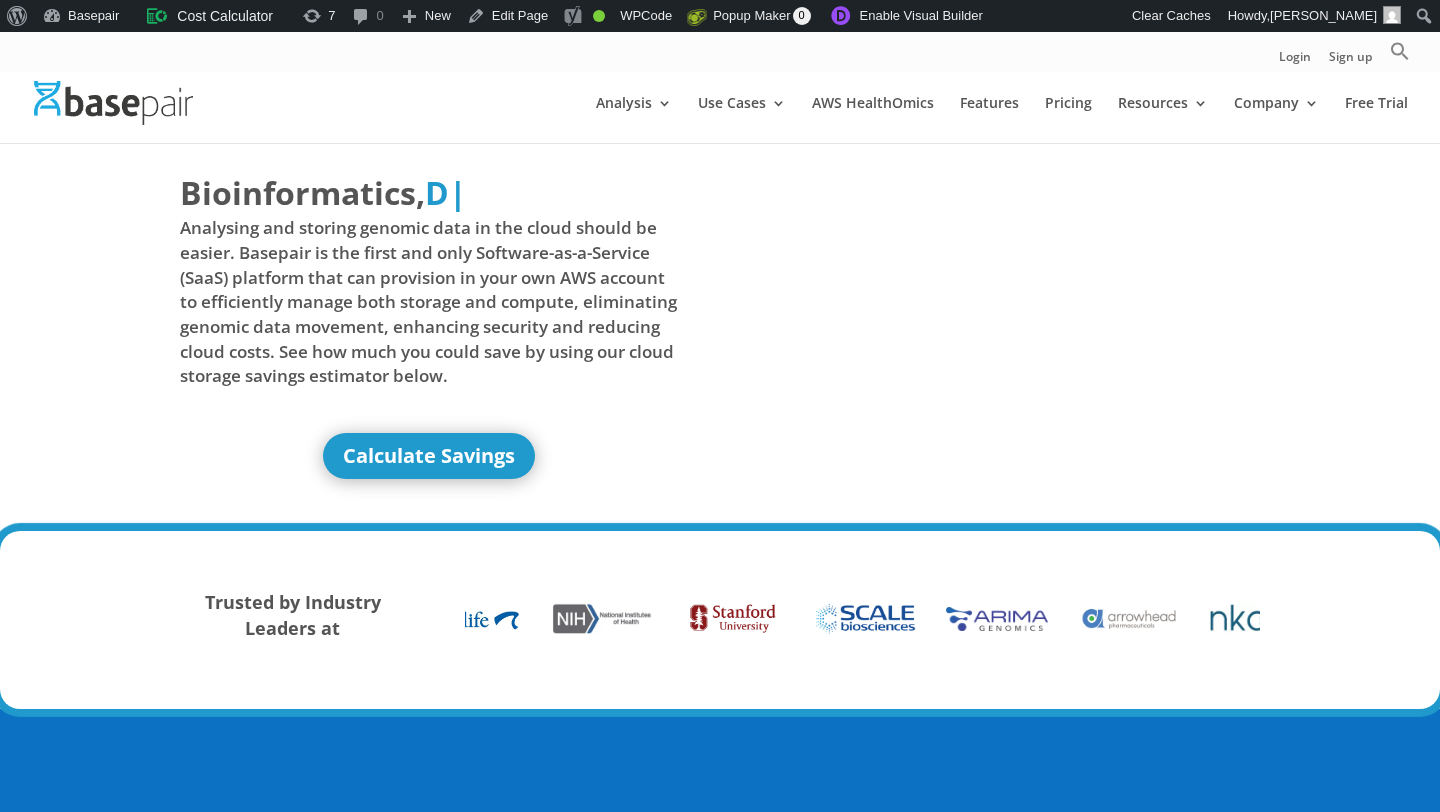 scroll, scrollTop: 0, scrollLeft: 0, axis: both 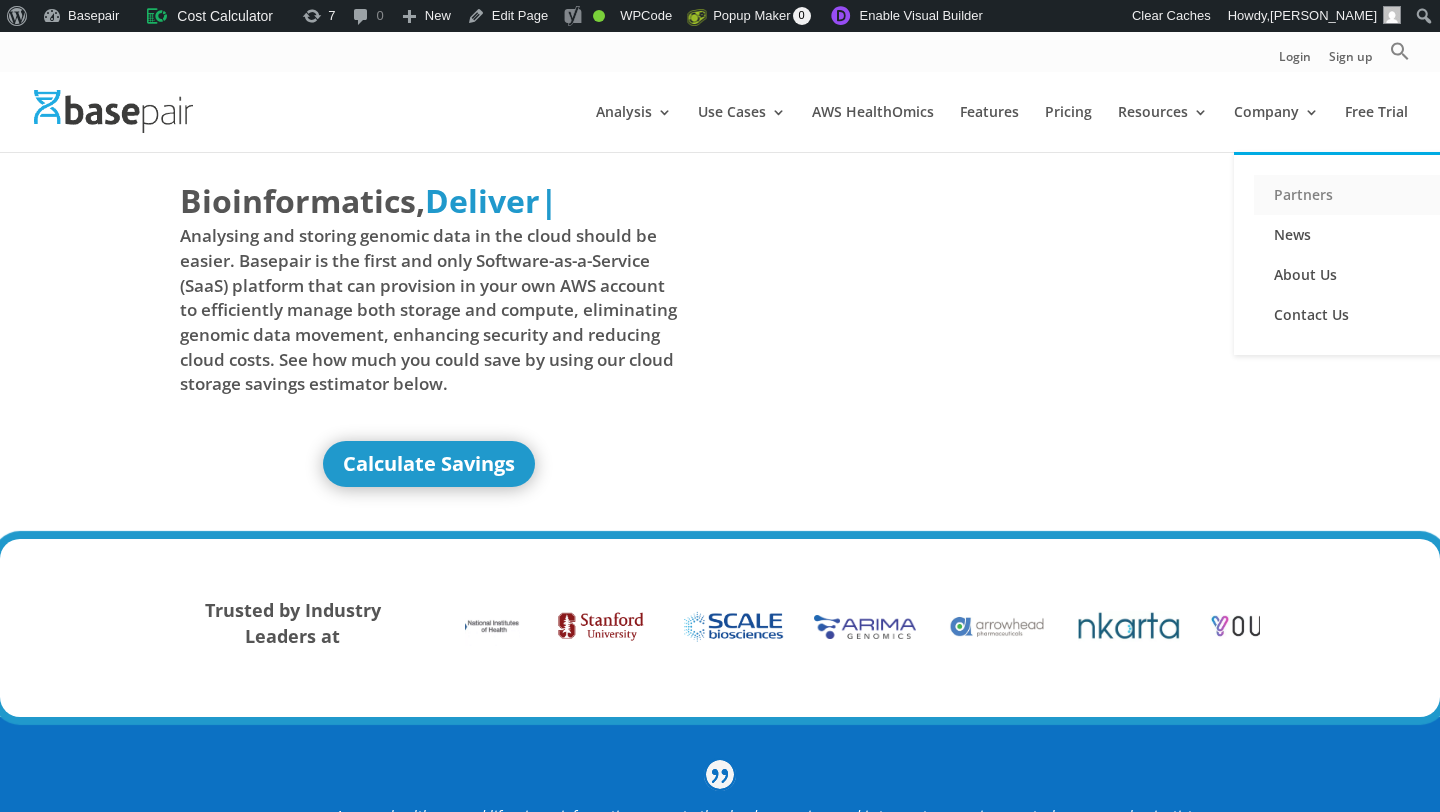 click on "Partners" at bounding box center (1354, 195) 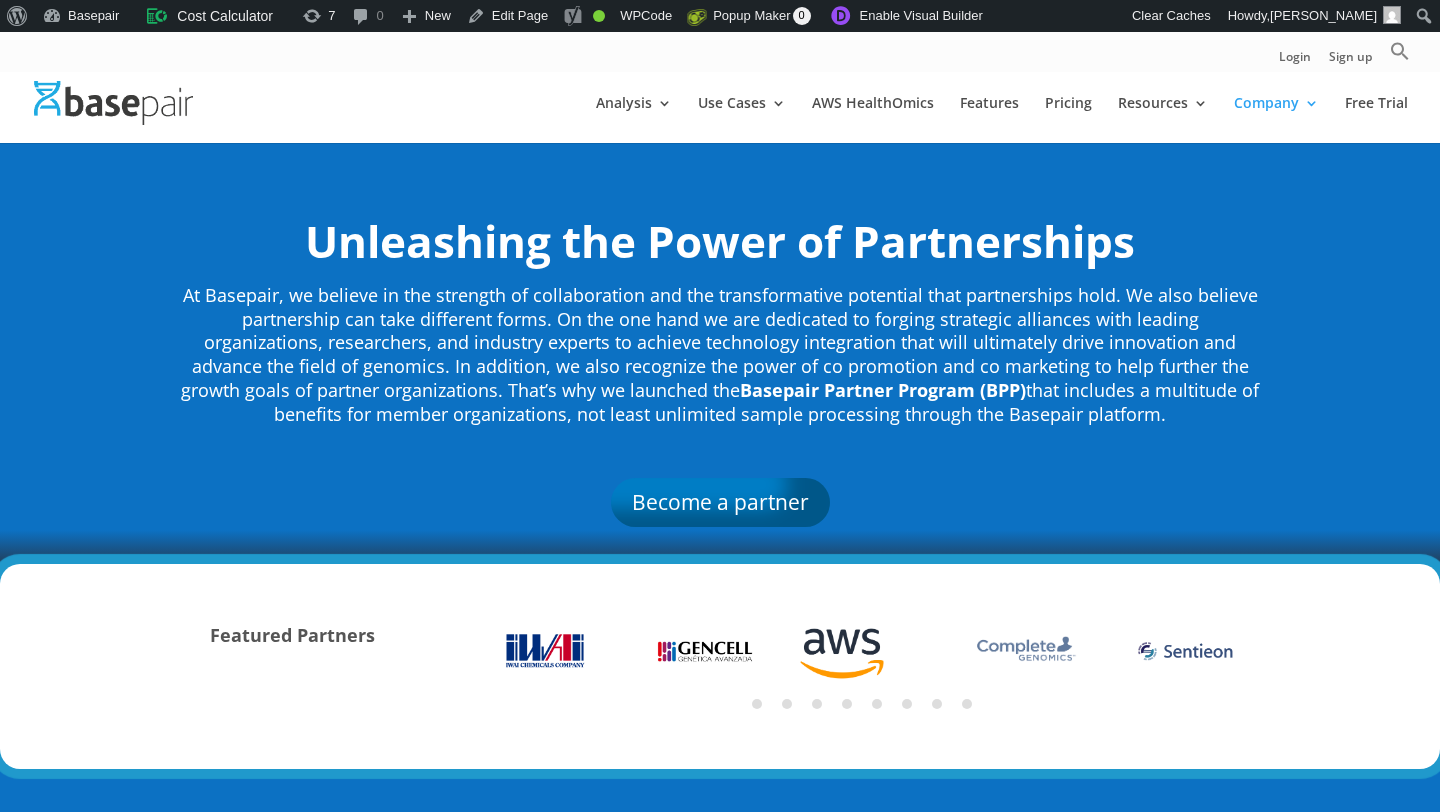scroll, scrollTop: 0, scrollLeft: 0, axis: both 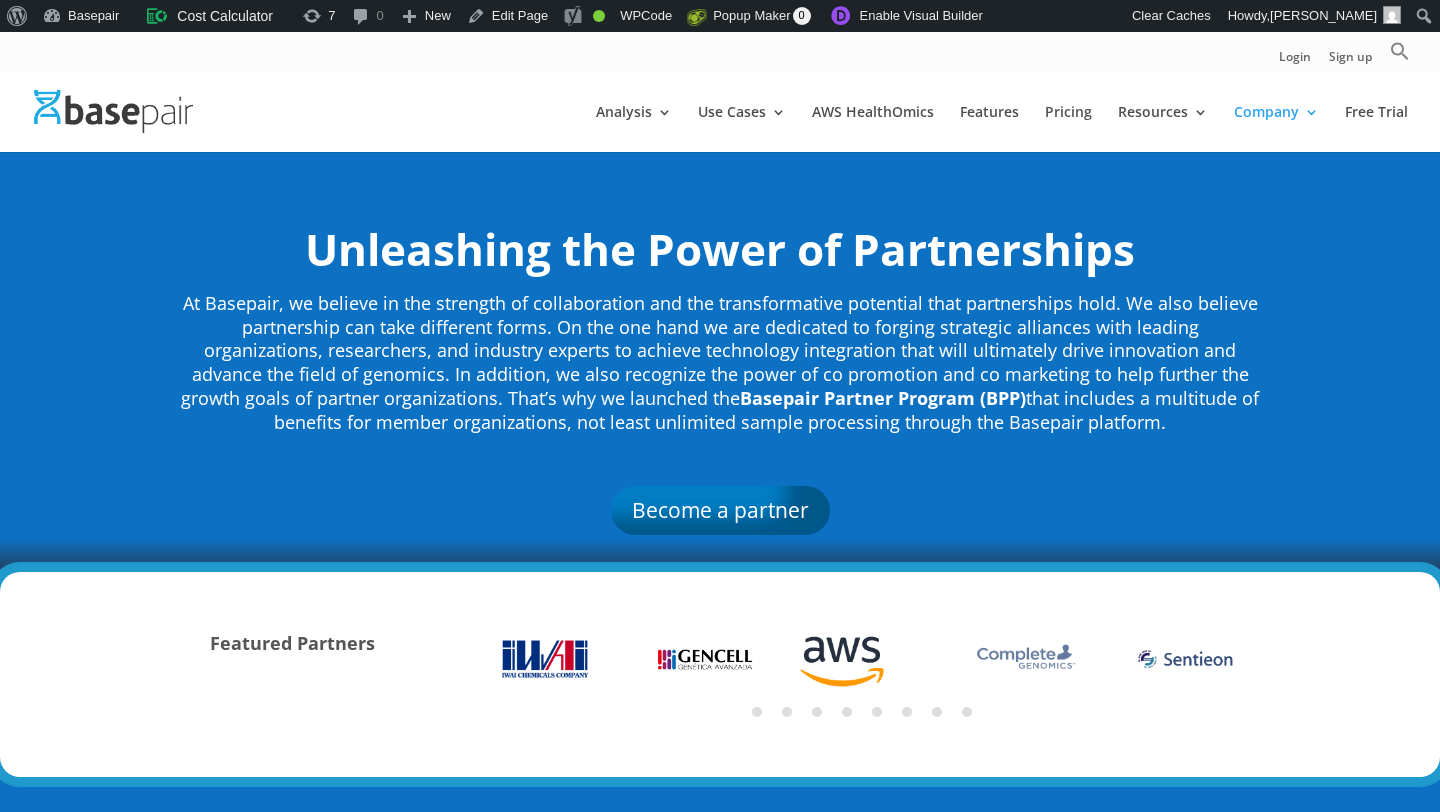 click 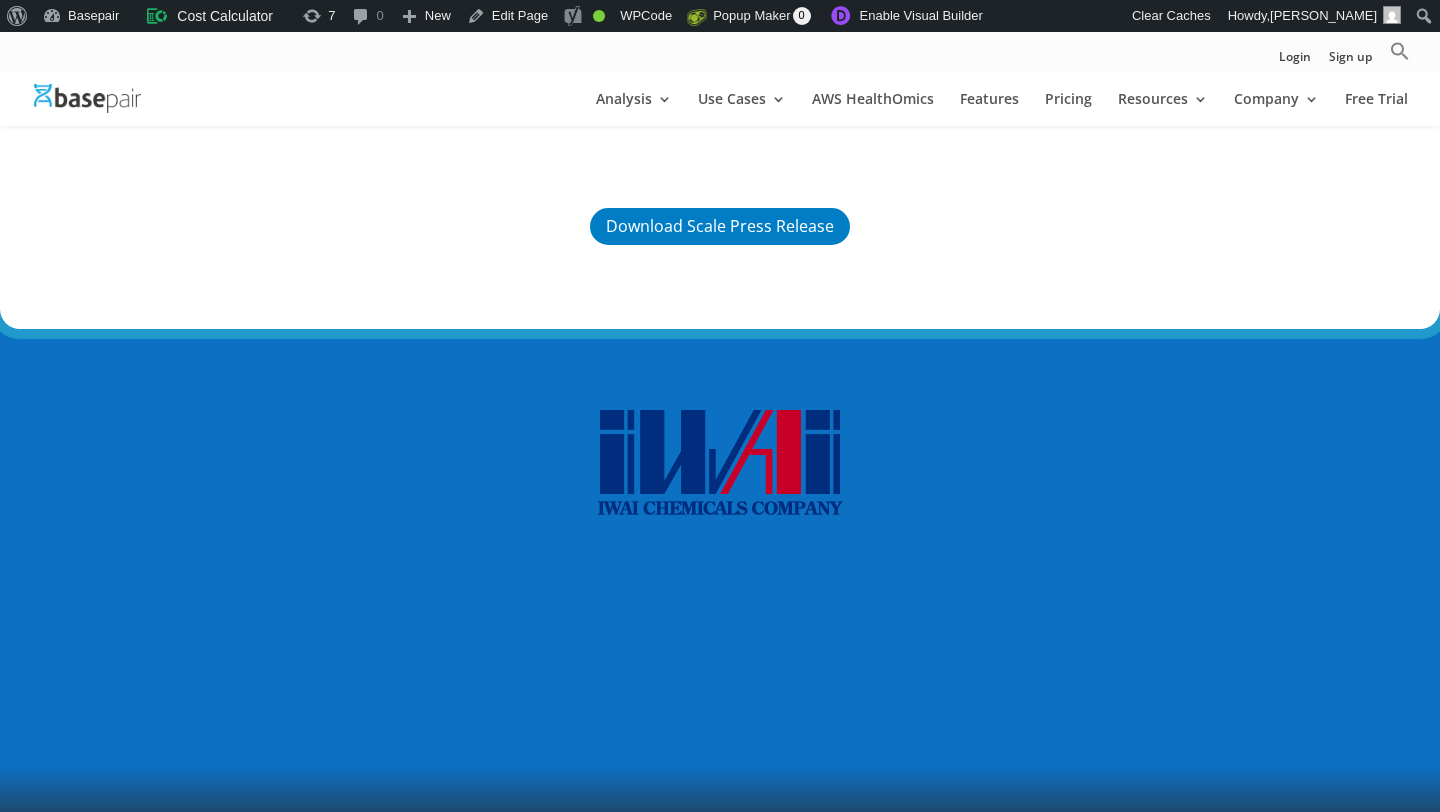 scroll, scrollTop: 7903, scrollLeft: 0, axis: vertical 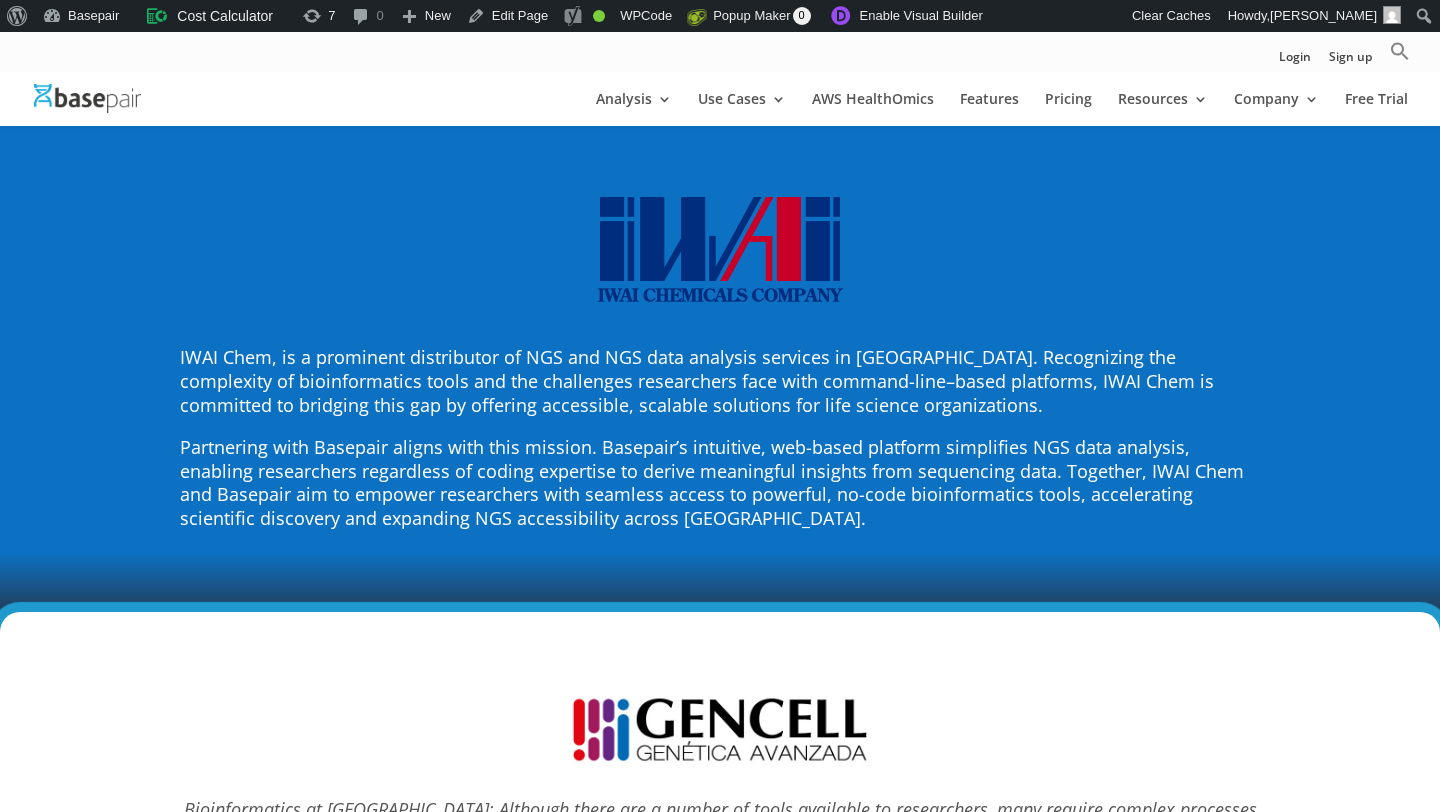 click at bounding box center (720, 252) 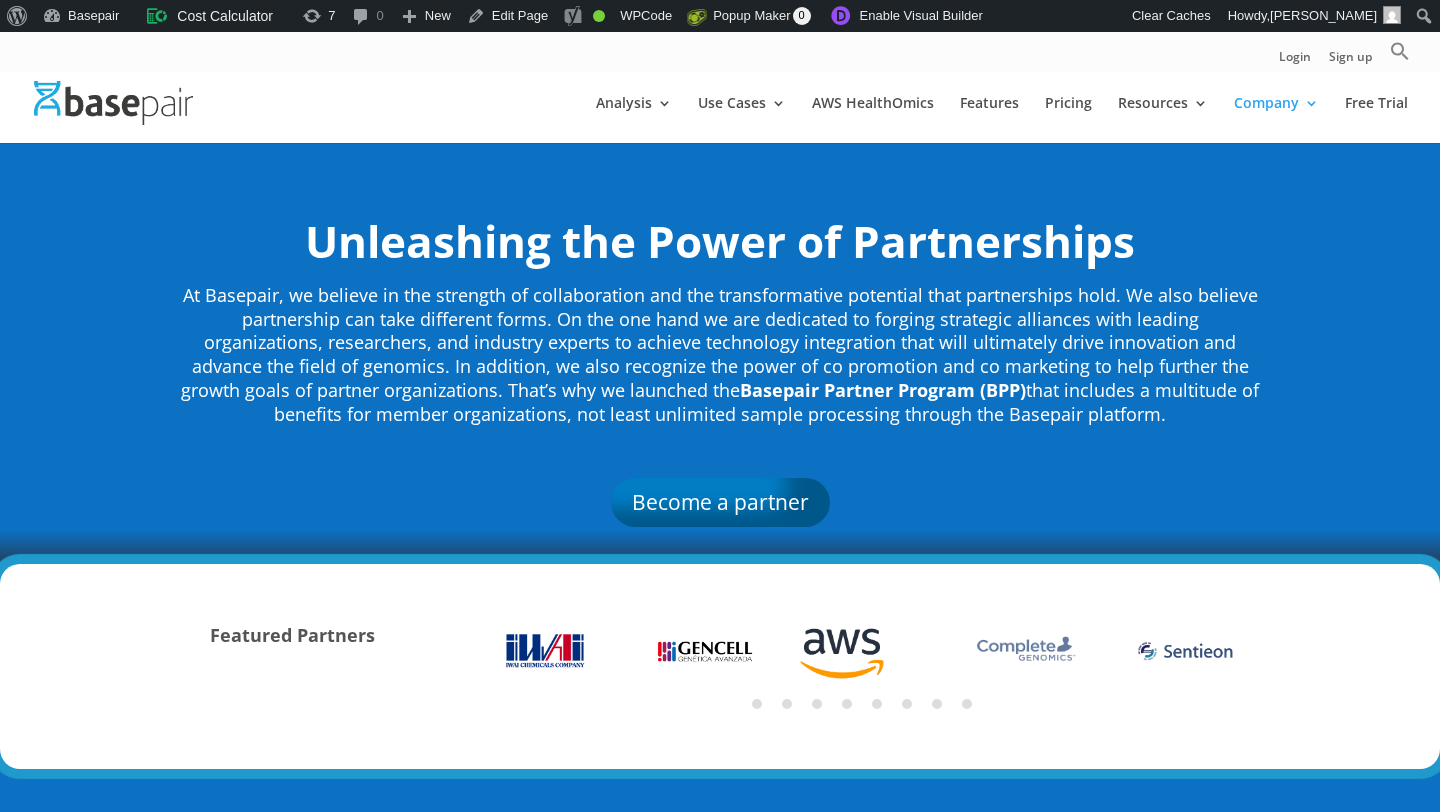 scroll, scrollTop: 0, scrollLeft: 0, axis: both 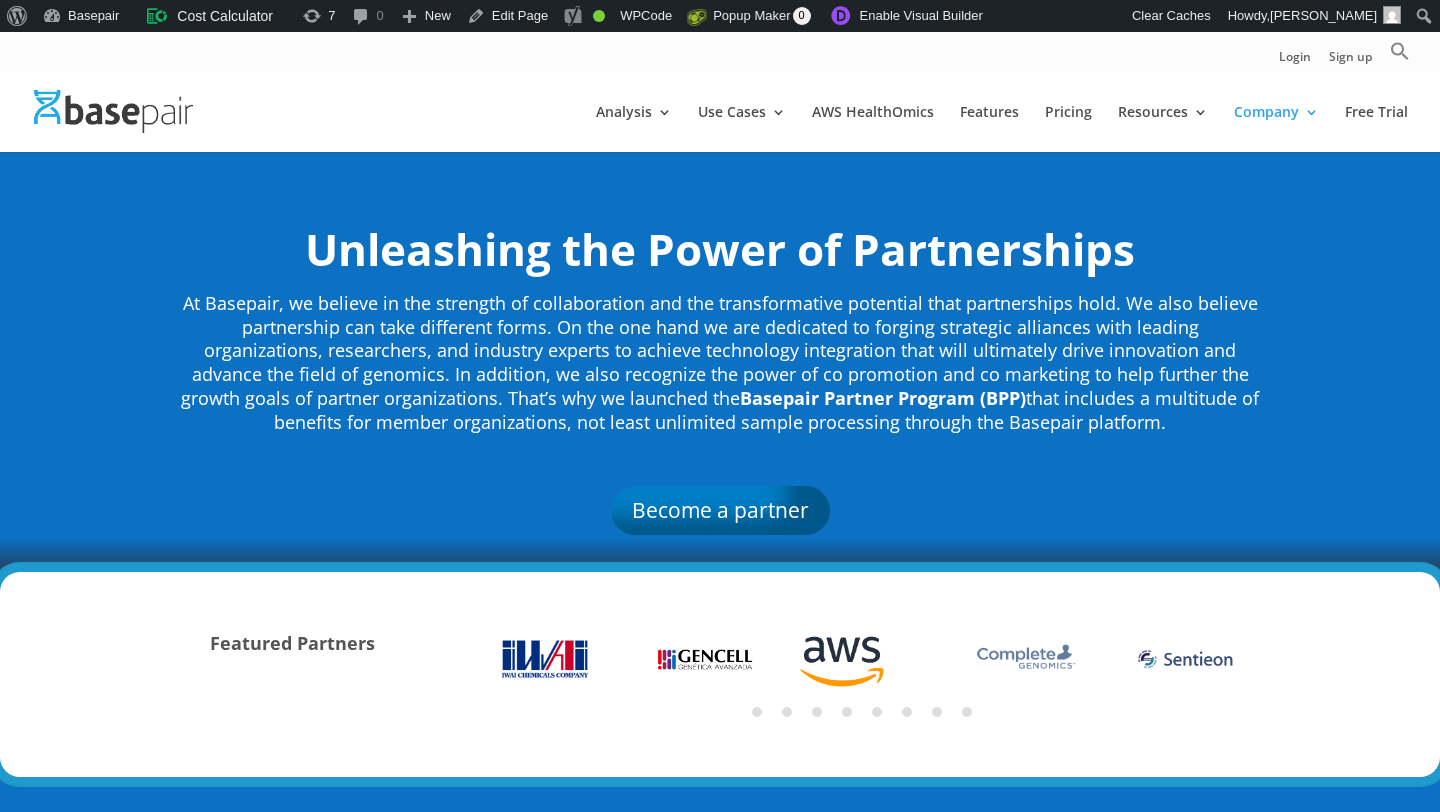 click 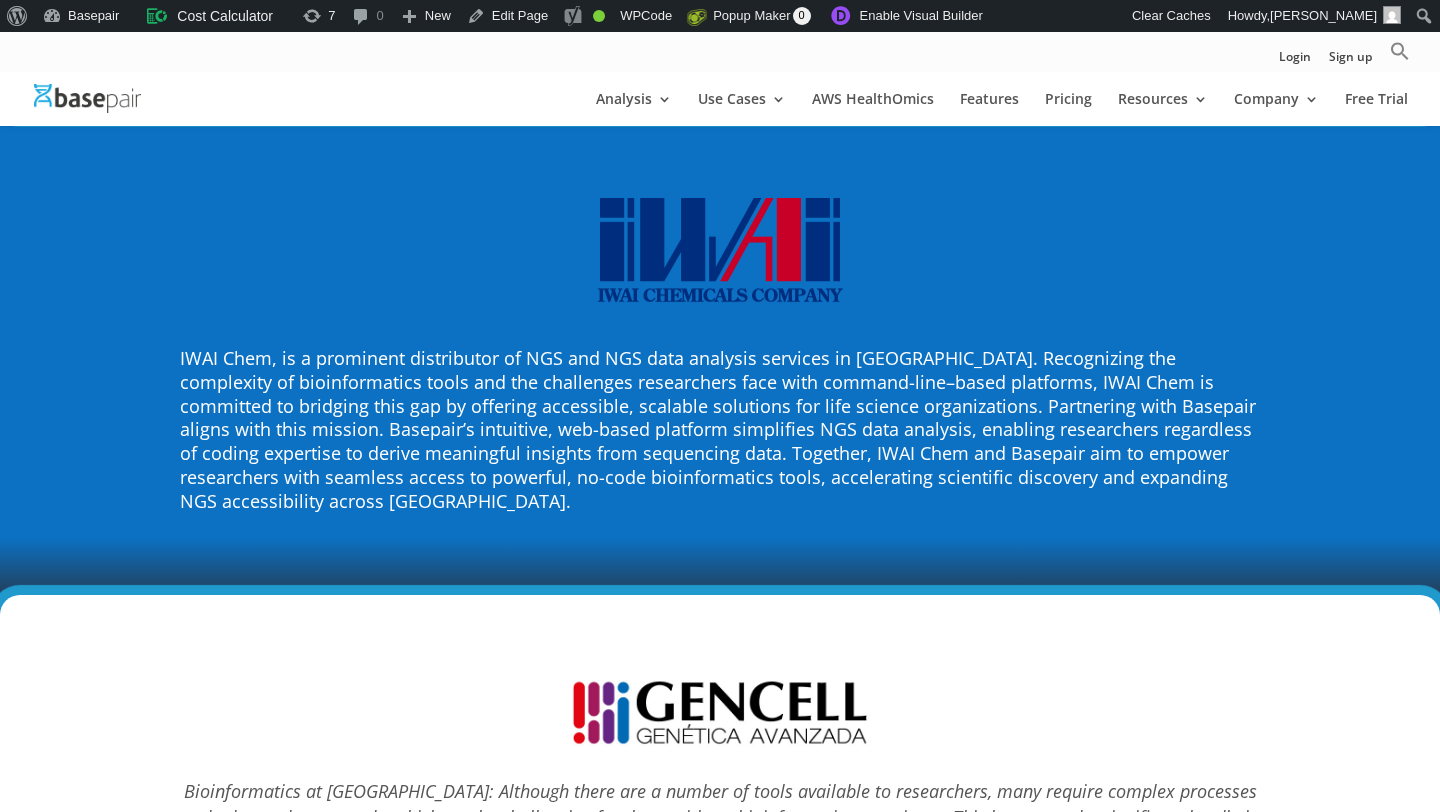 scroll, scrollTop: 7750, scrollLeft: 0, axis: vertical 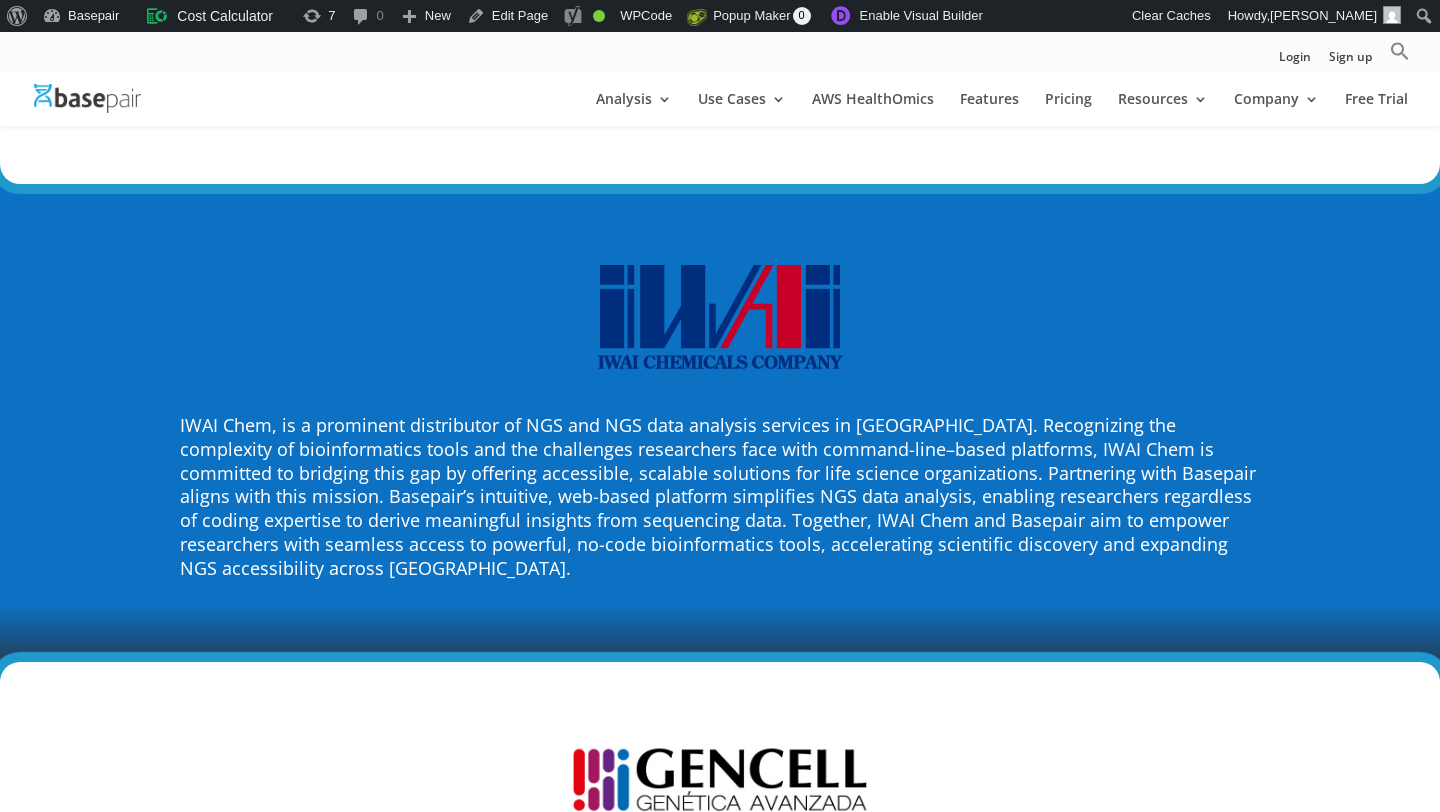 click at bounding box center [720, 320] 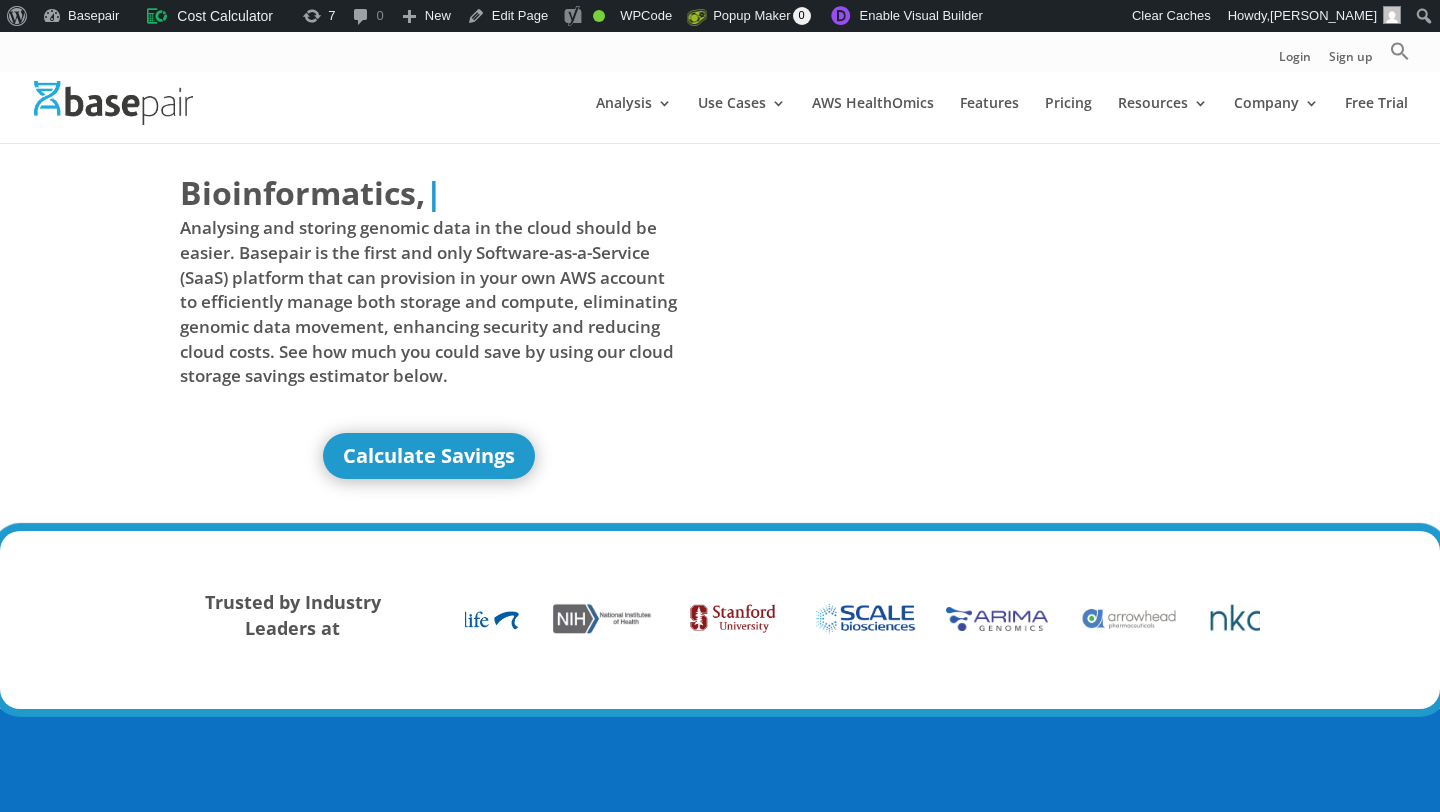 scroll, scrollTop: 0, scrollLeft: 0, axis: both 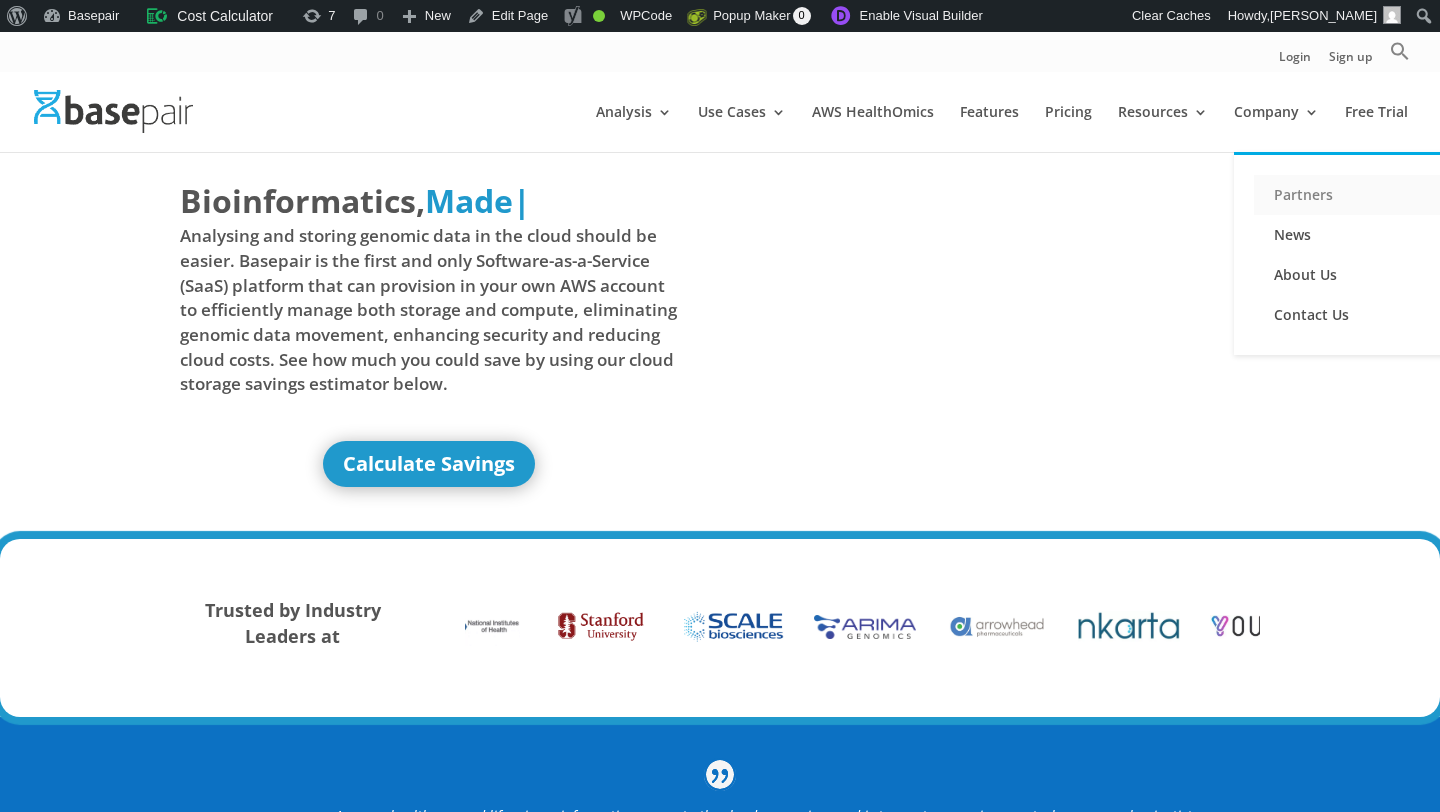 click on "Partners" at bounding box center (1354, 195) 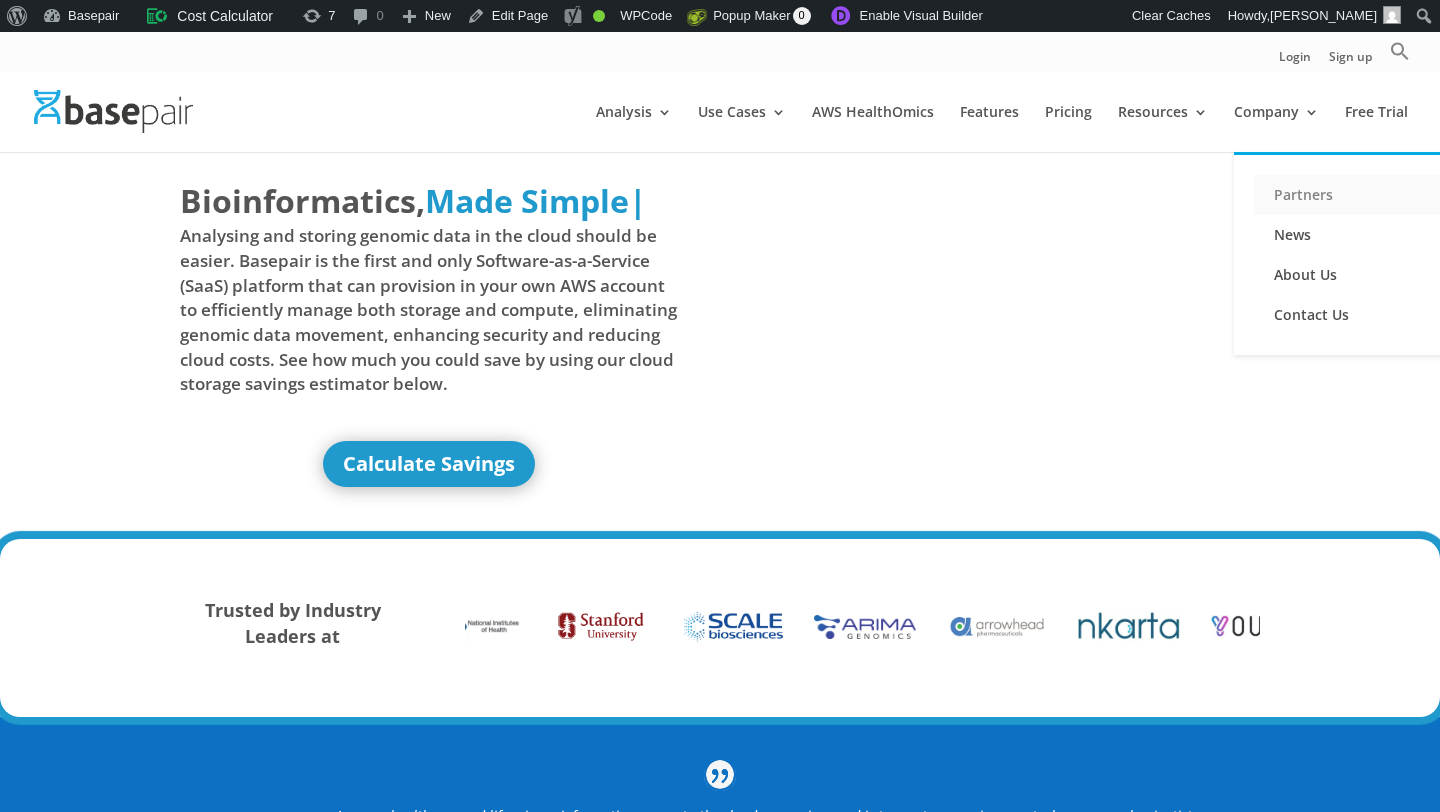 click on "Partners" at bounding box center [1354, 195] 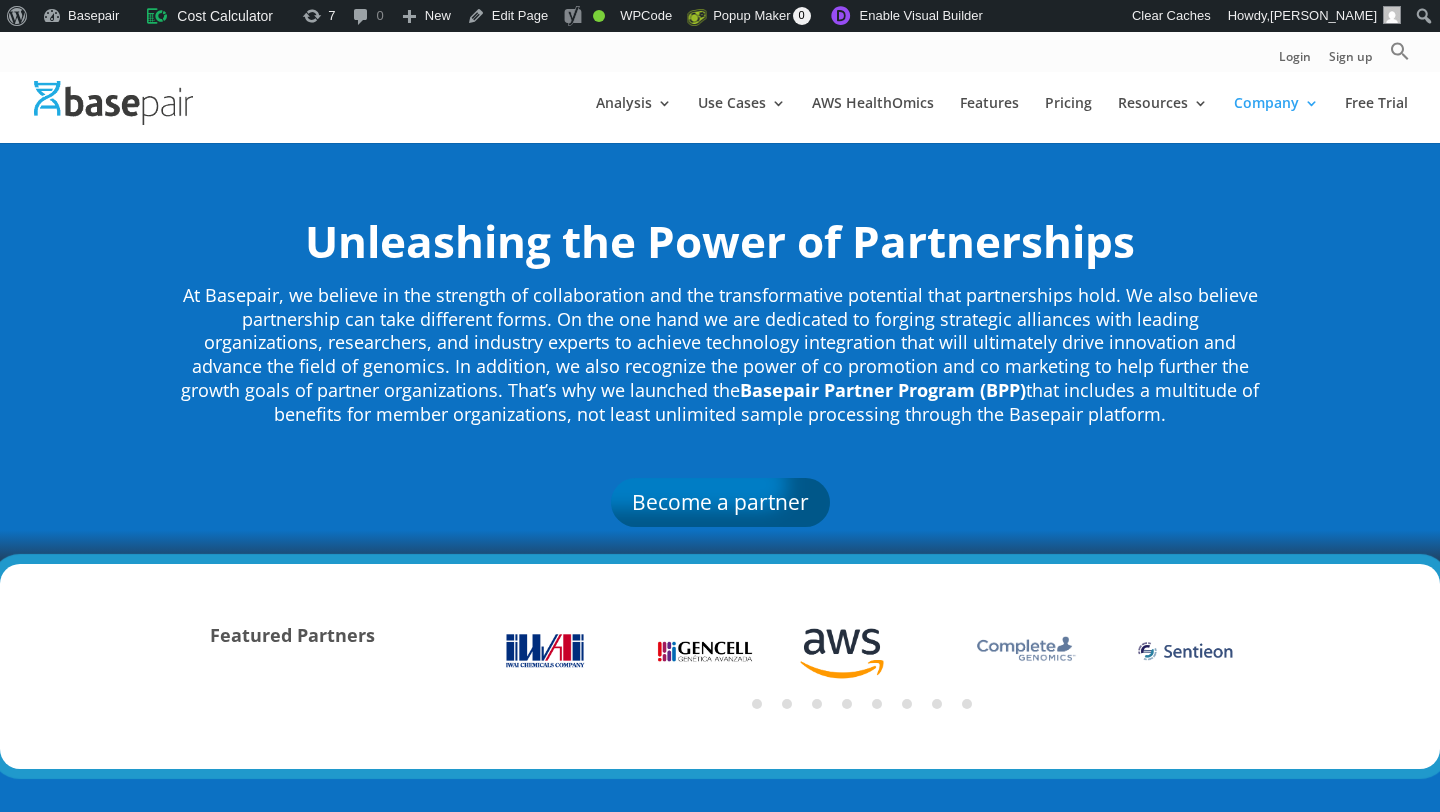 scroll, scrollTop: 0, scrollLeft: 0, axis: both 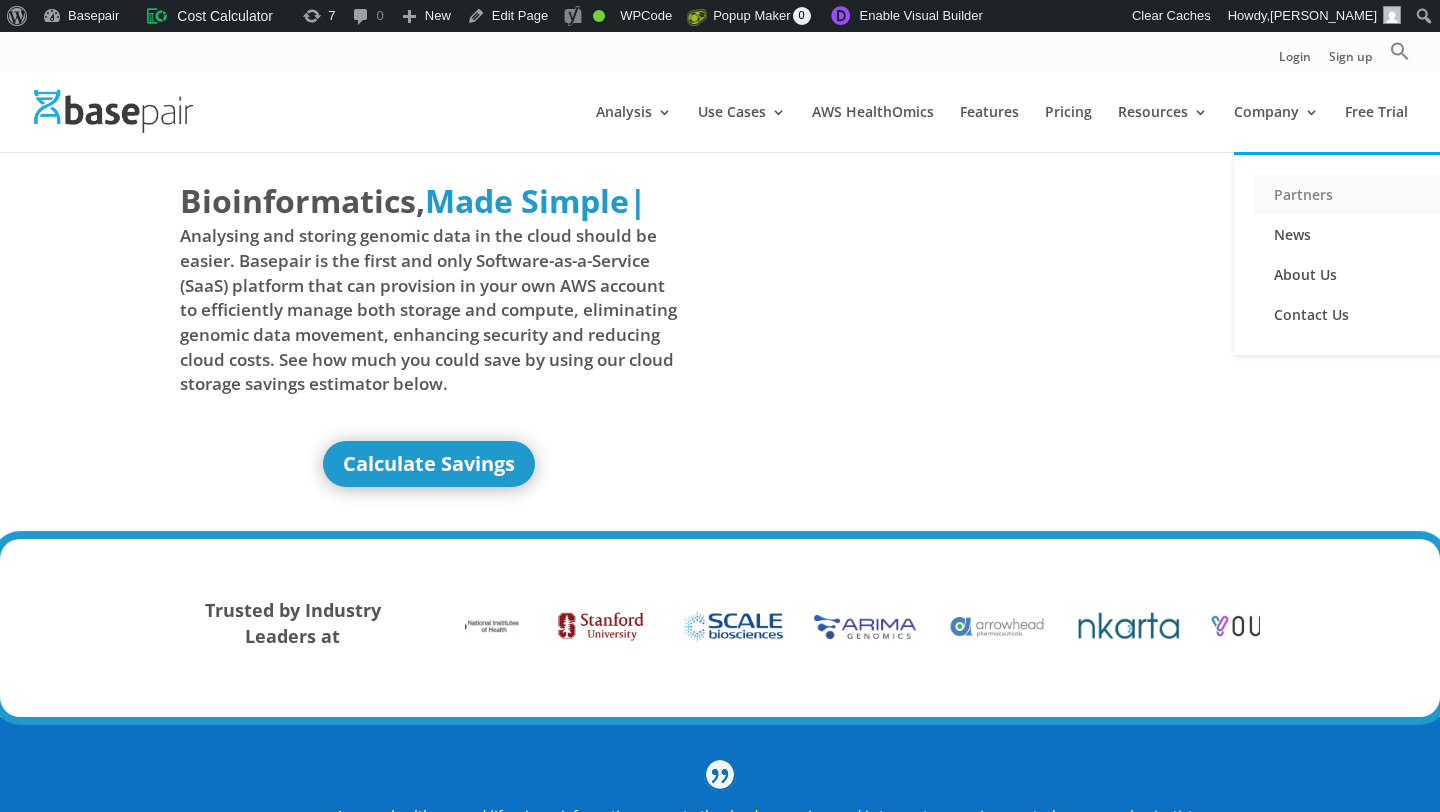 click on "Partners" at bounding box center (1354, 195) 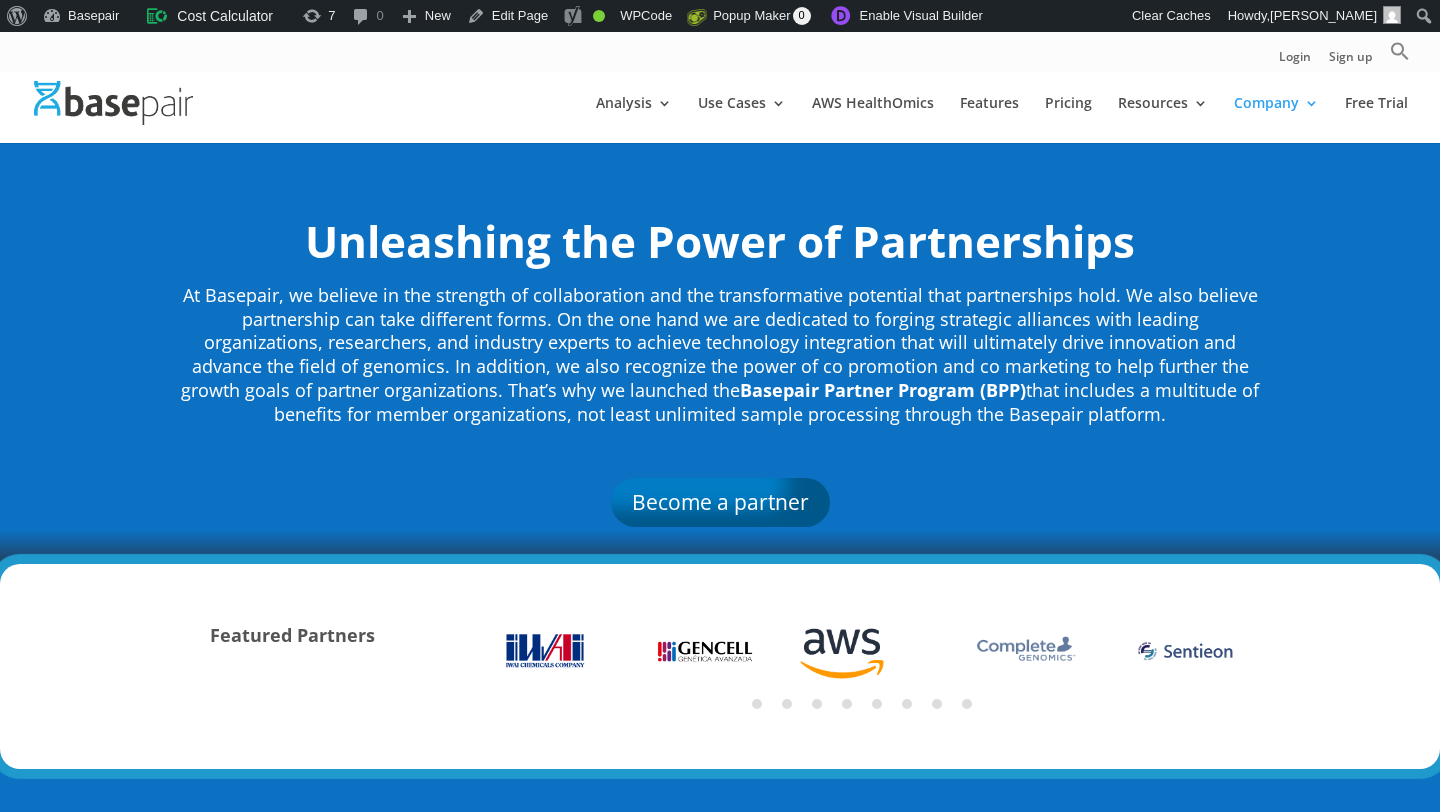 scroll, scrollTop: 0, scrollLeft: 0, axis: both 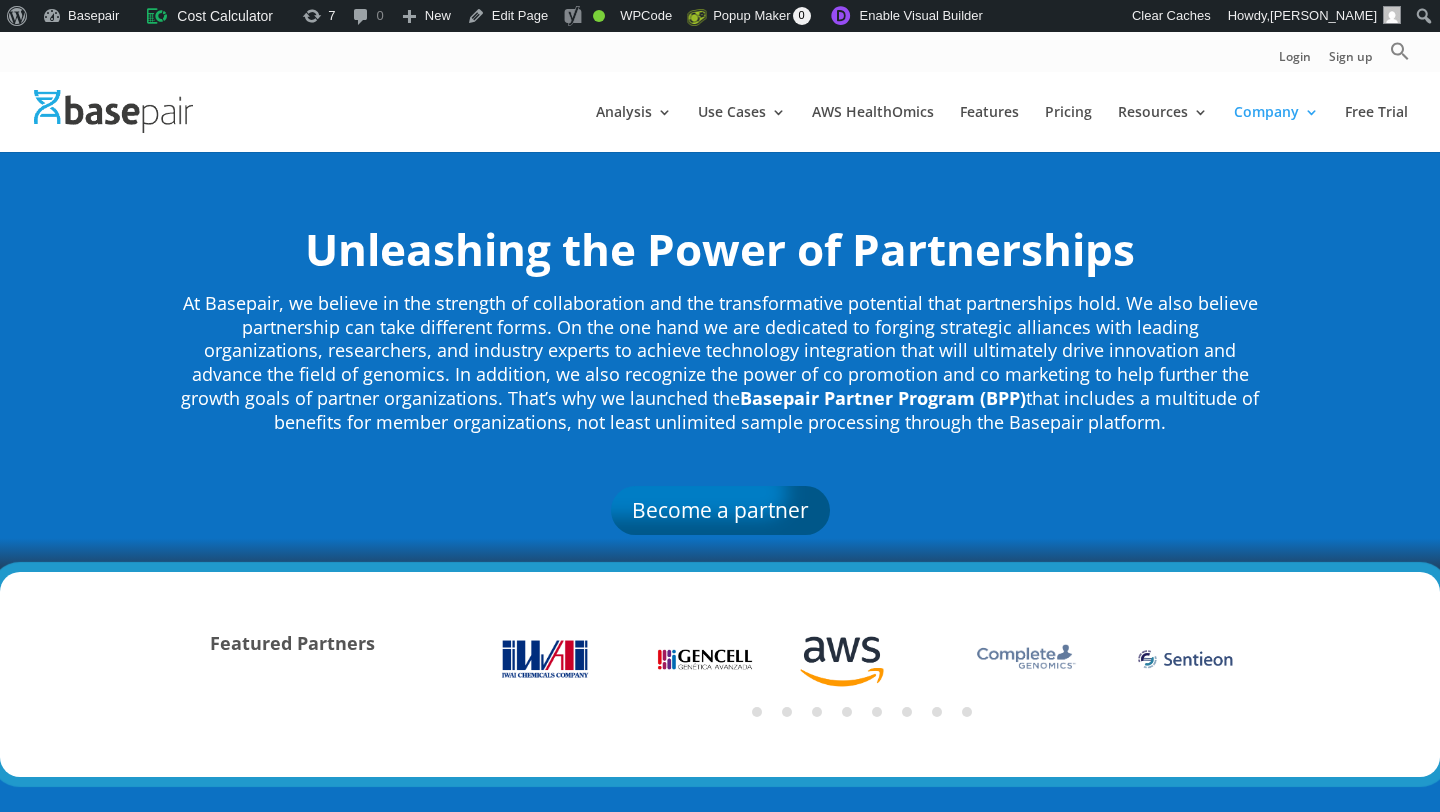 click 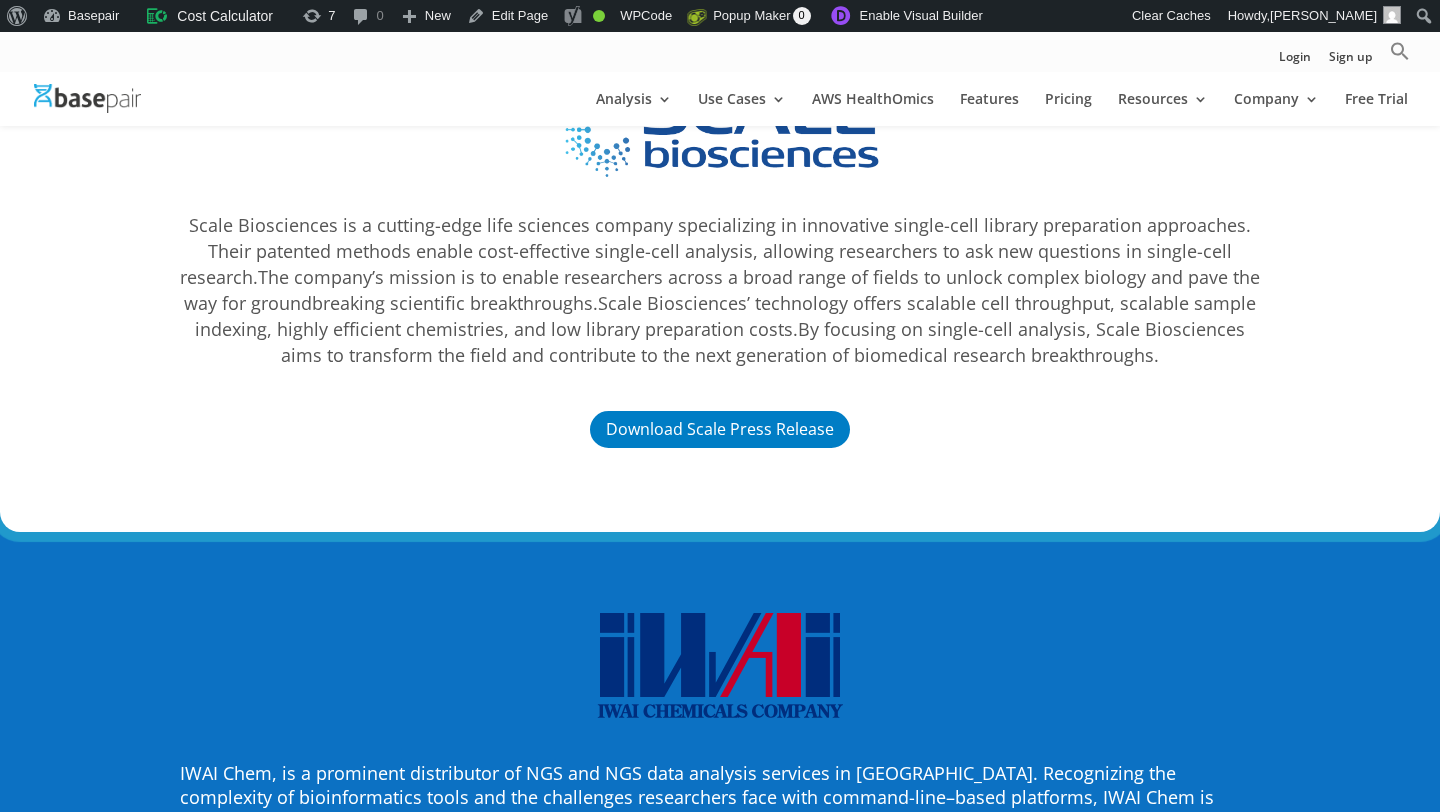 scroll, scrollTop: 7903, scrollLeft: 0, axis: vertical 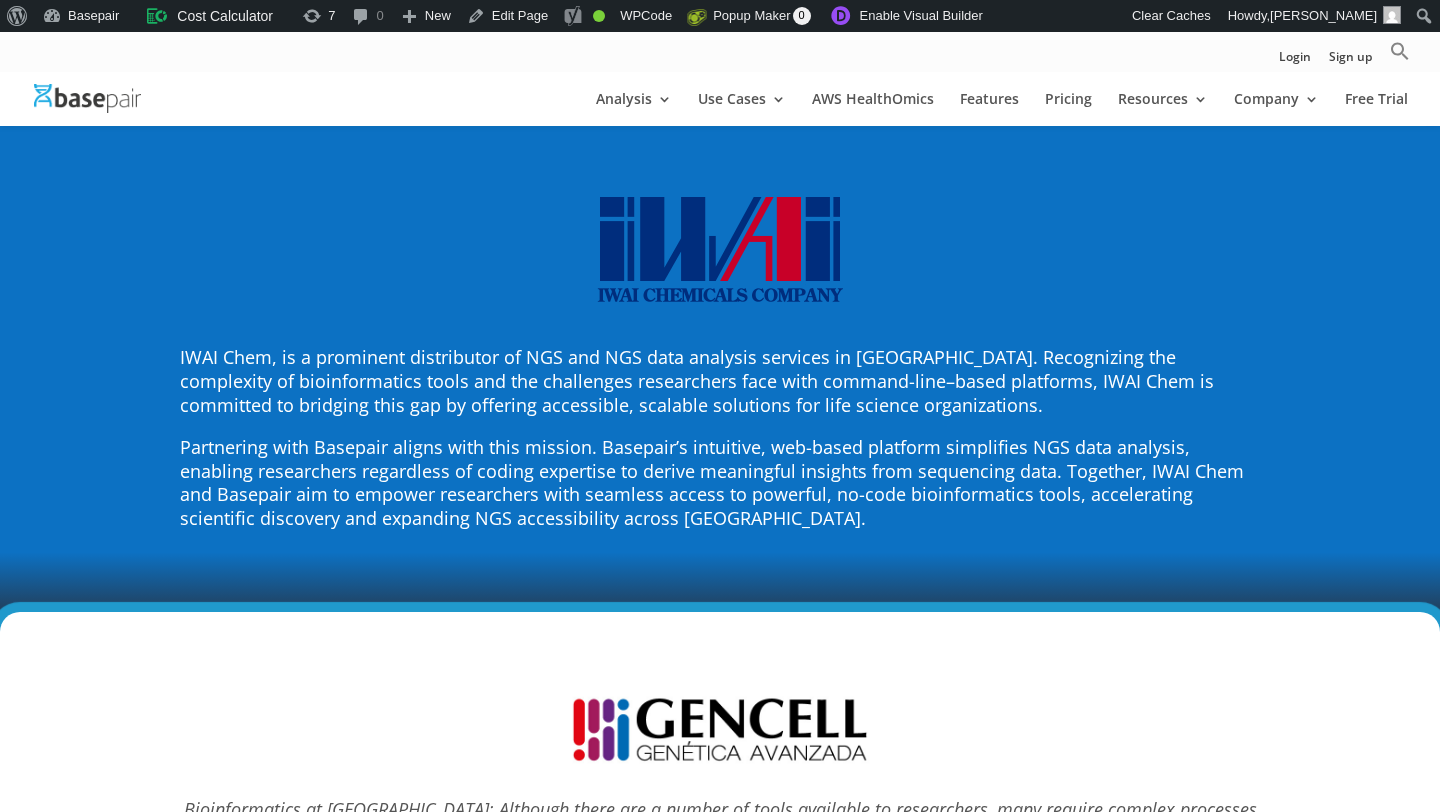 click at bounding box center [720, 252] 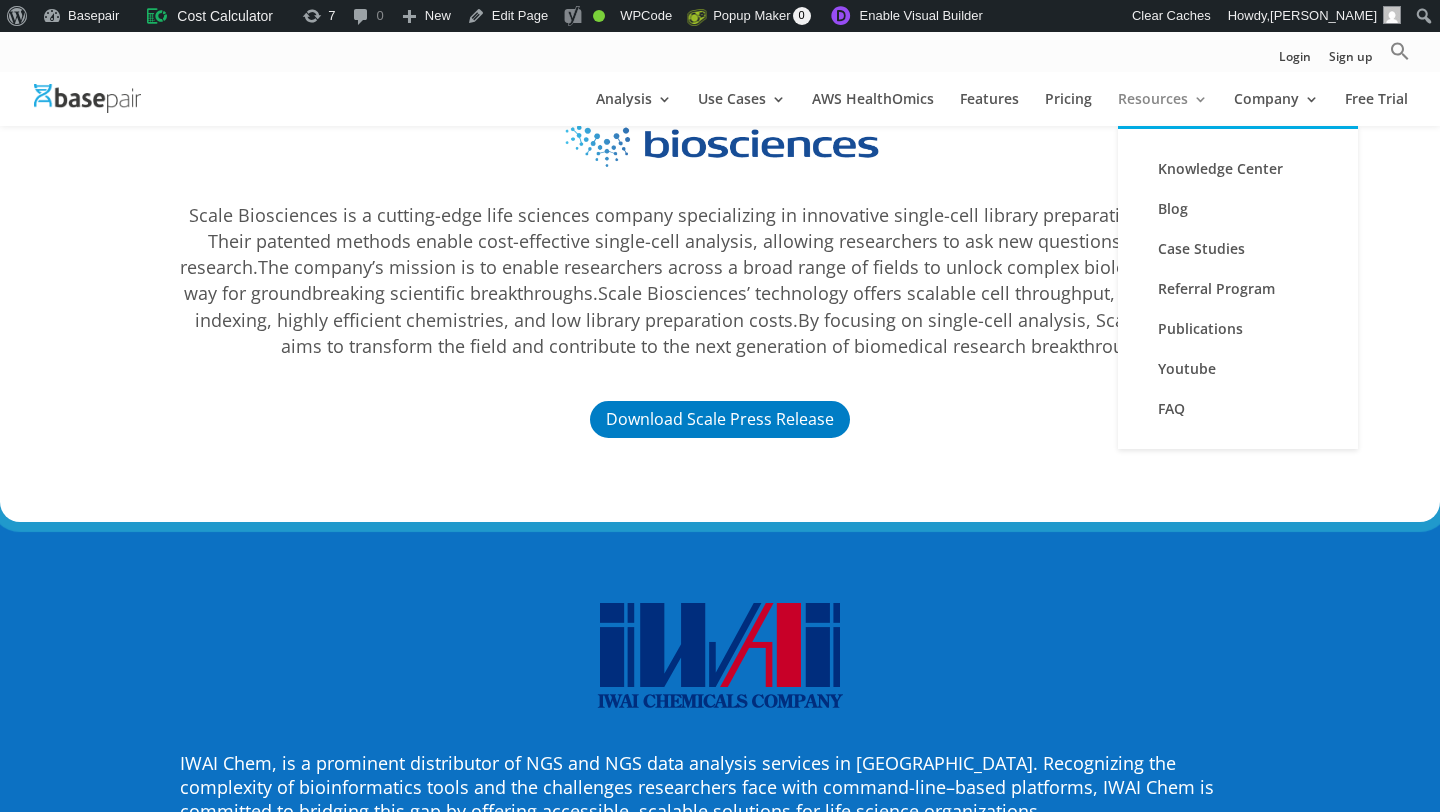 scroll, scrollTop: 7404, scrollLeft: 0, axis: vertical 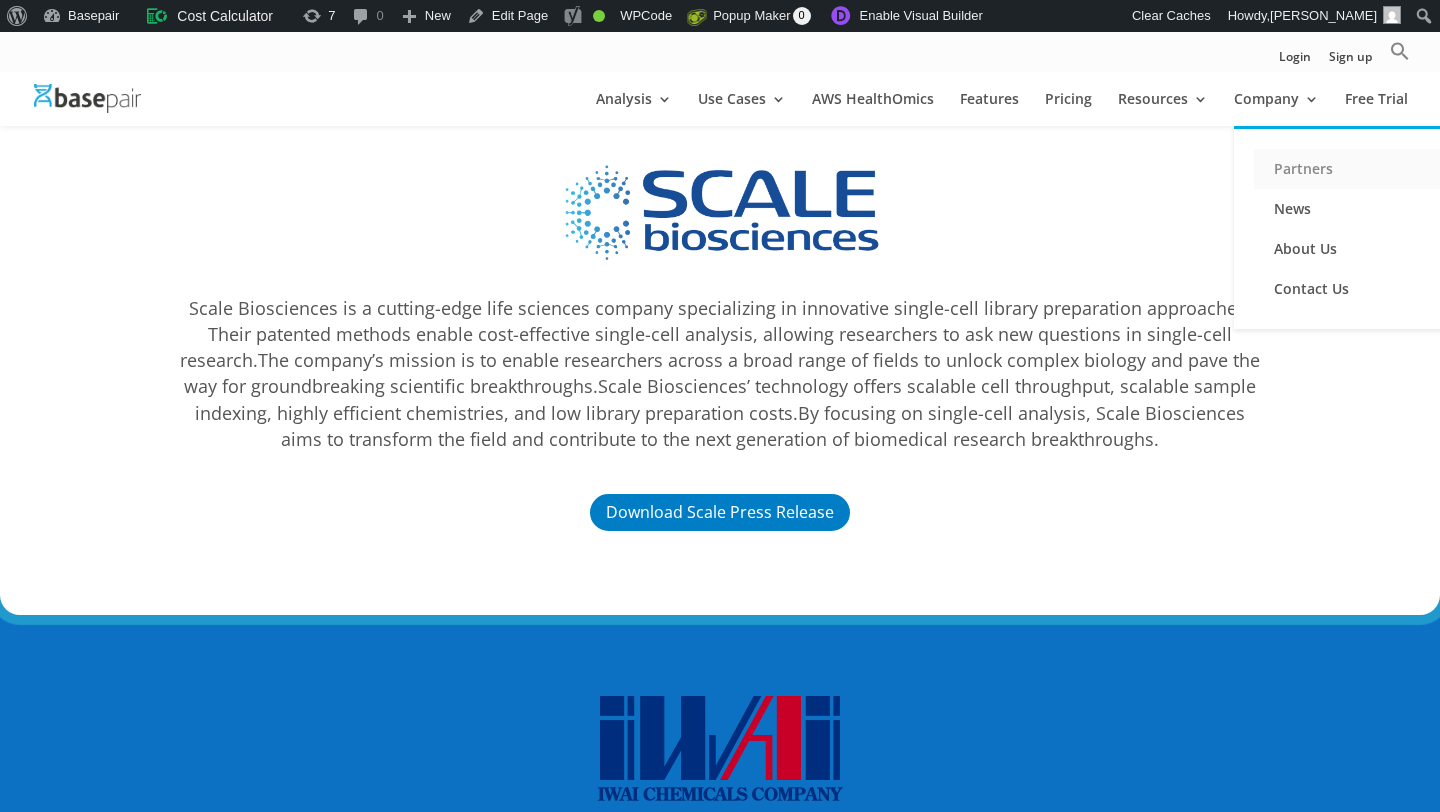 click on "Partners" at bounding box center [1354, 169] 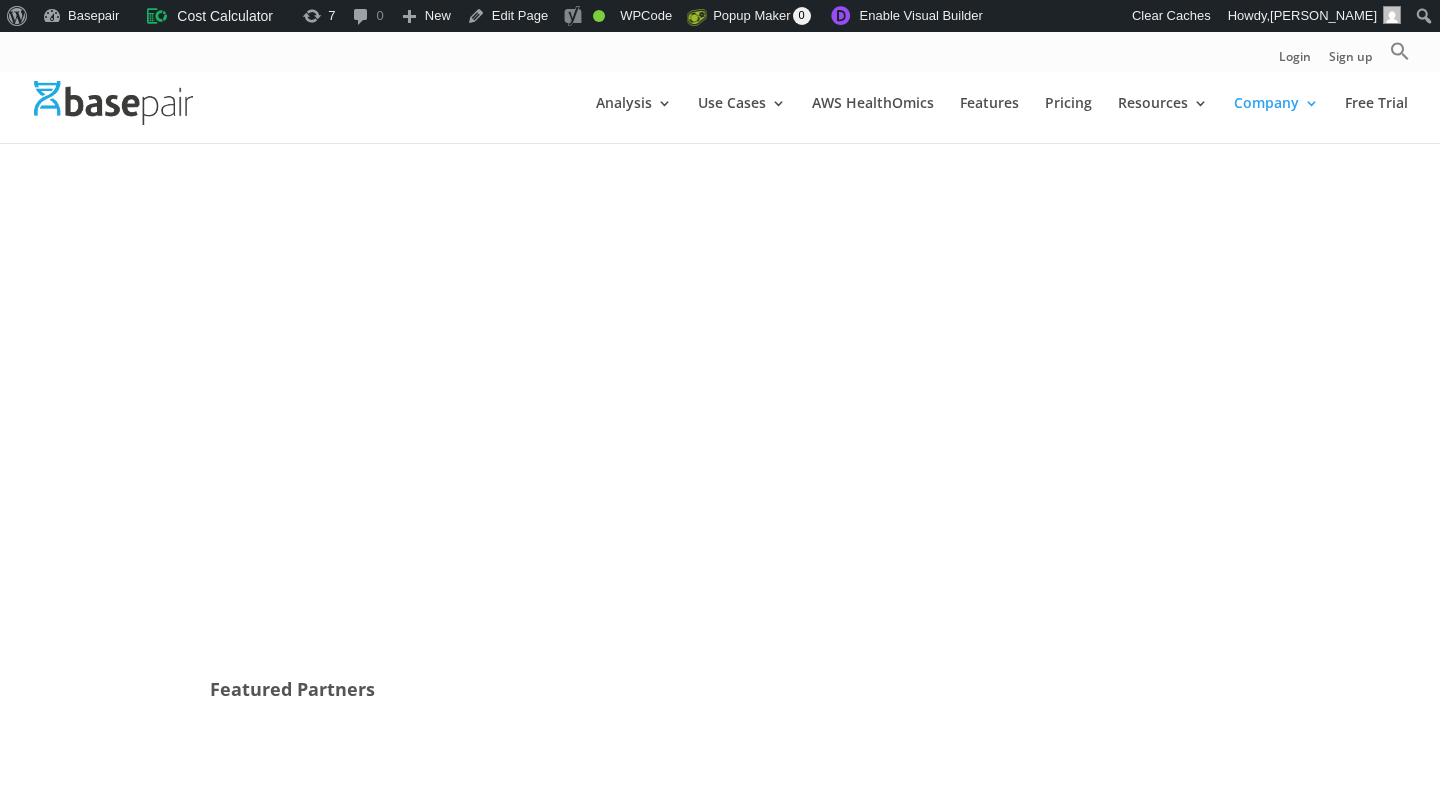 scroll, scrollTop: 0, scrollLeft: 0, axis: both 